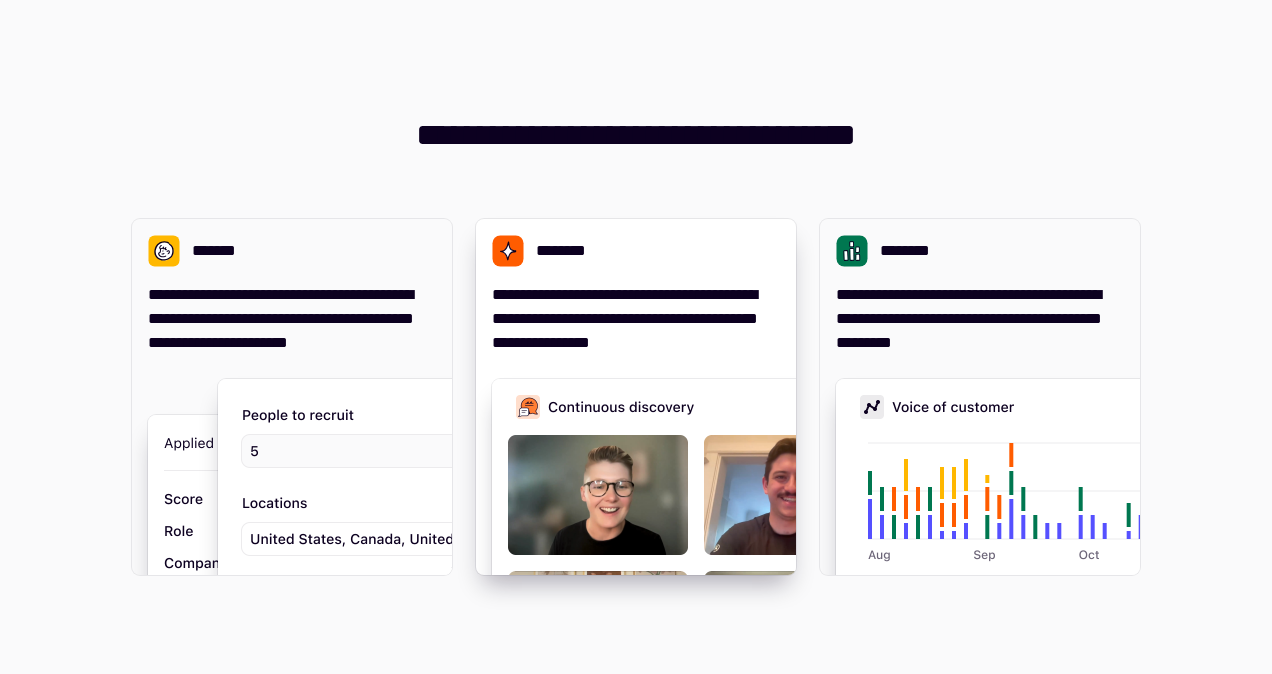 scroll, scrollTop: 0, scrollLeft: 0, axis: both 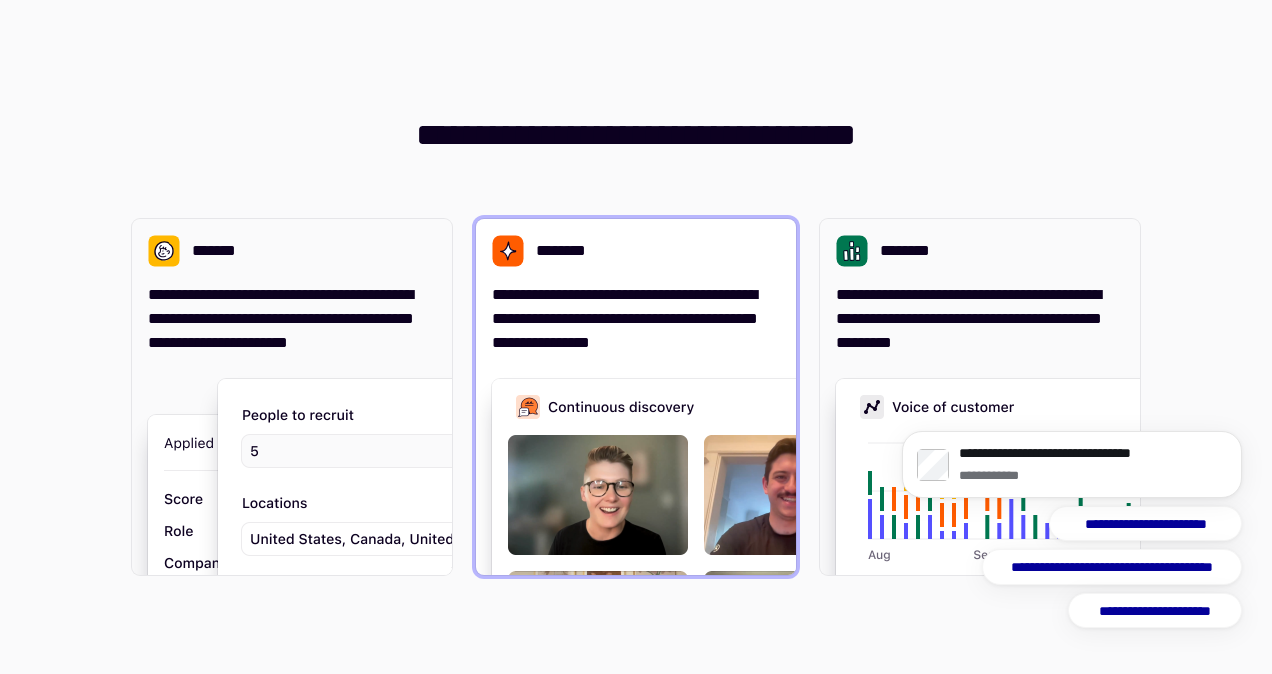 click on "**********" at bounding box center (636, 319) 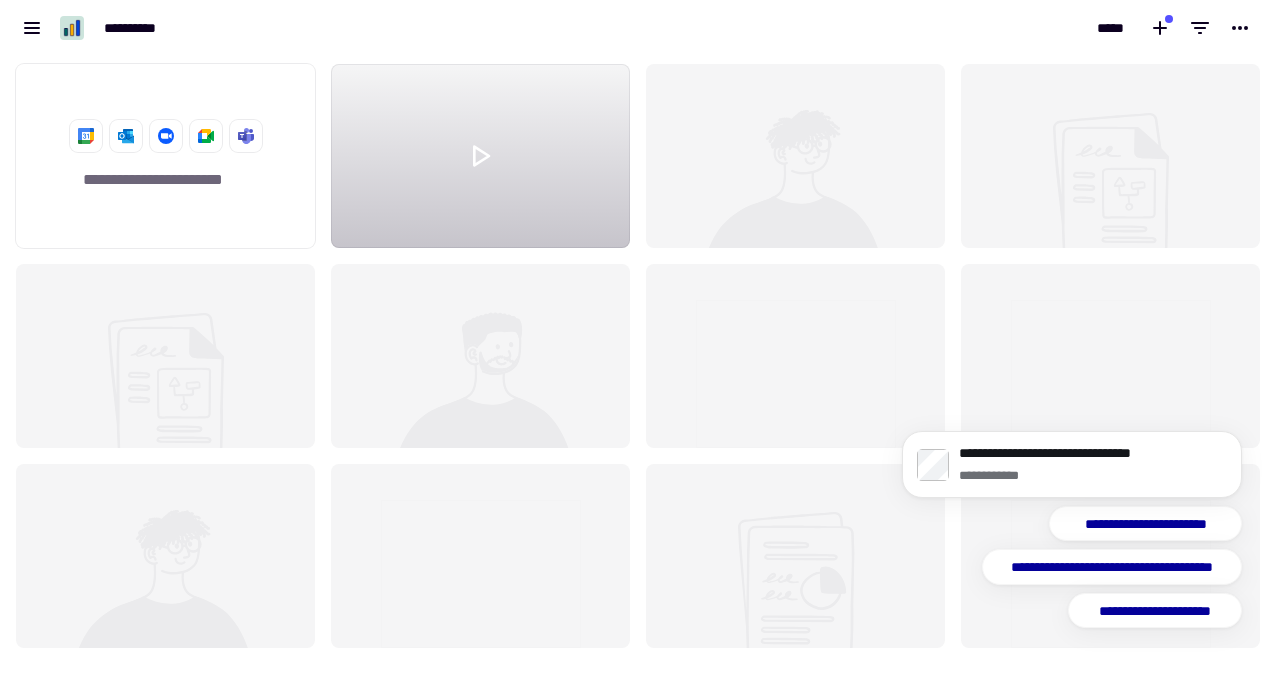 scroll, scrollTop: 16, scrollLeft: 16, axis: both 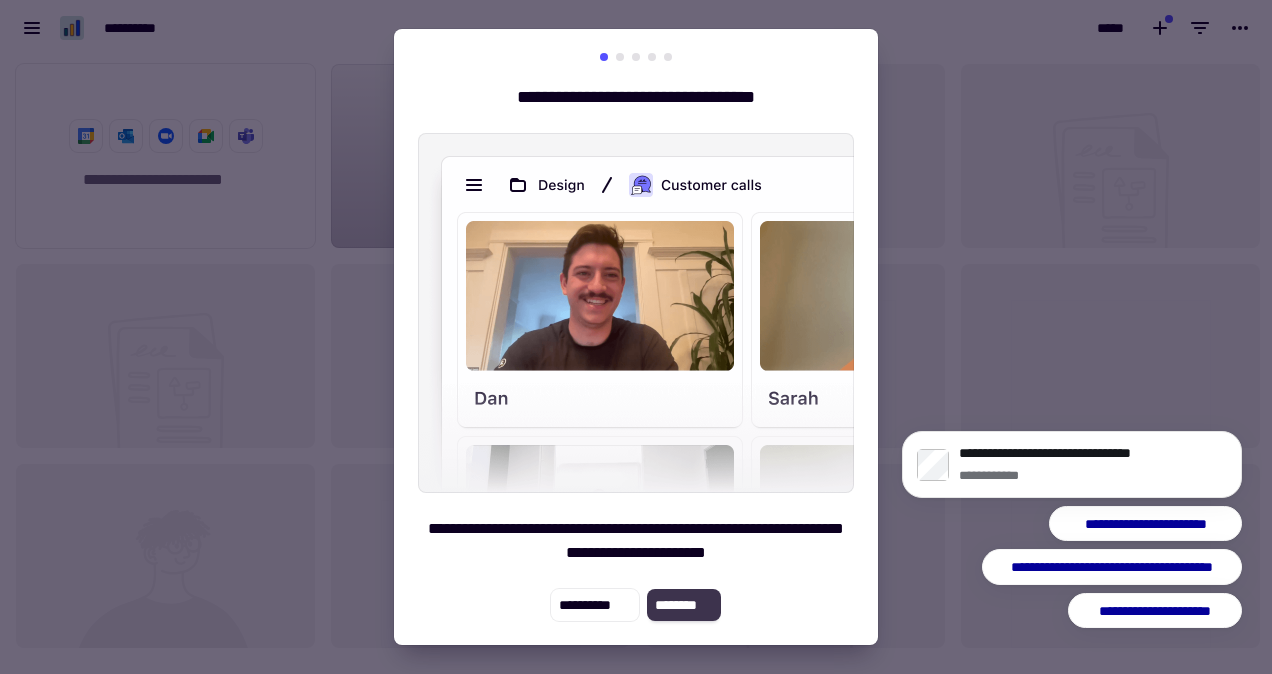 click on "********" 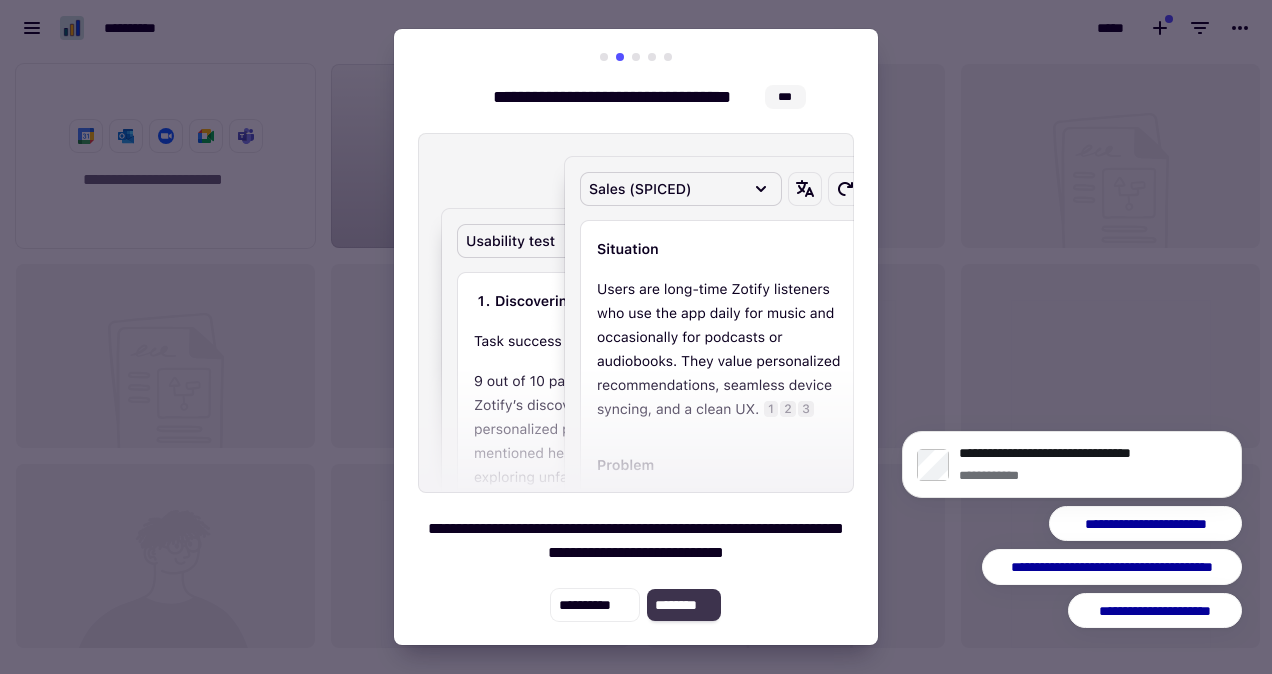 click on "********" 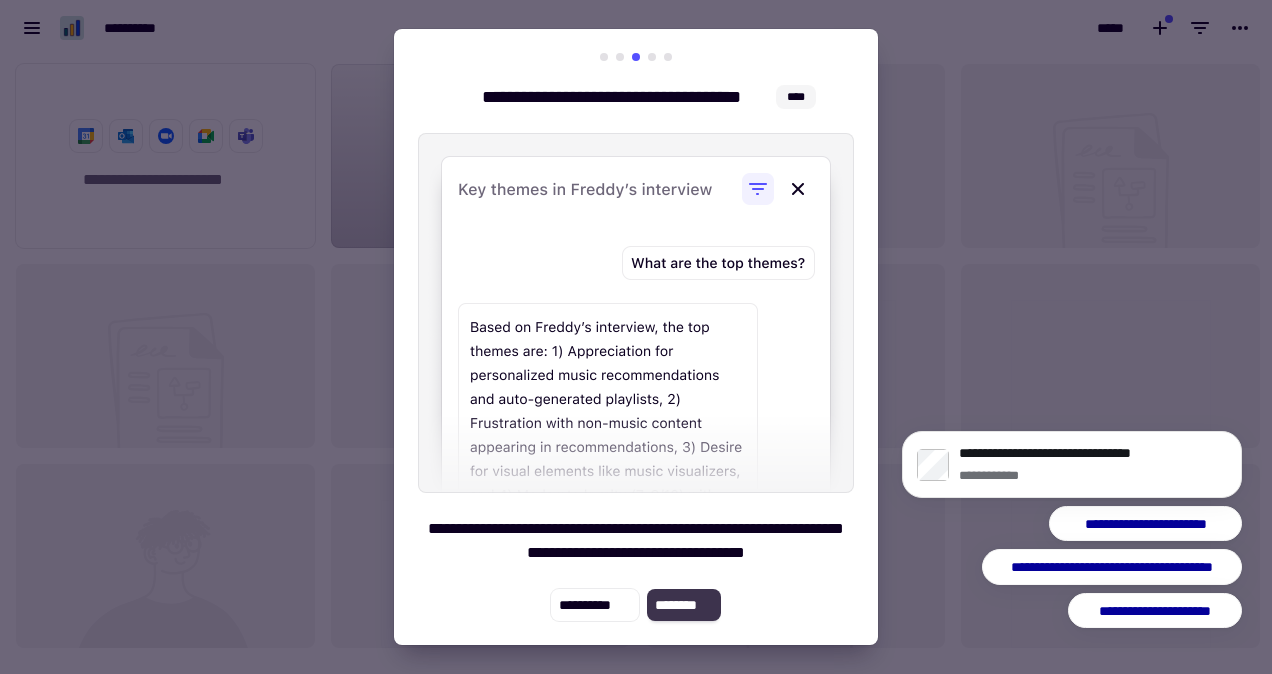 click on "********" 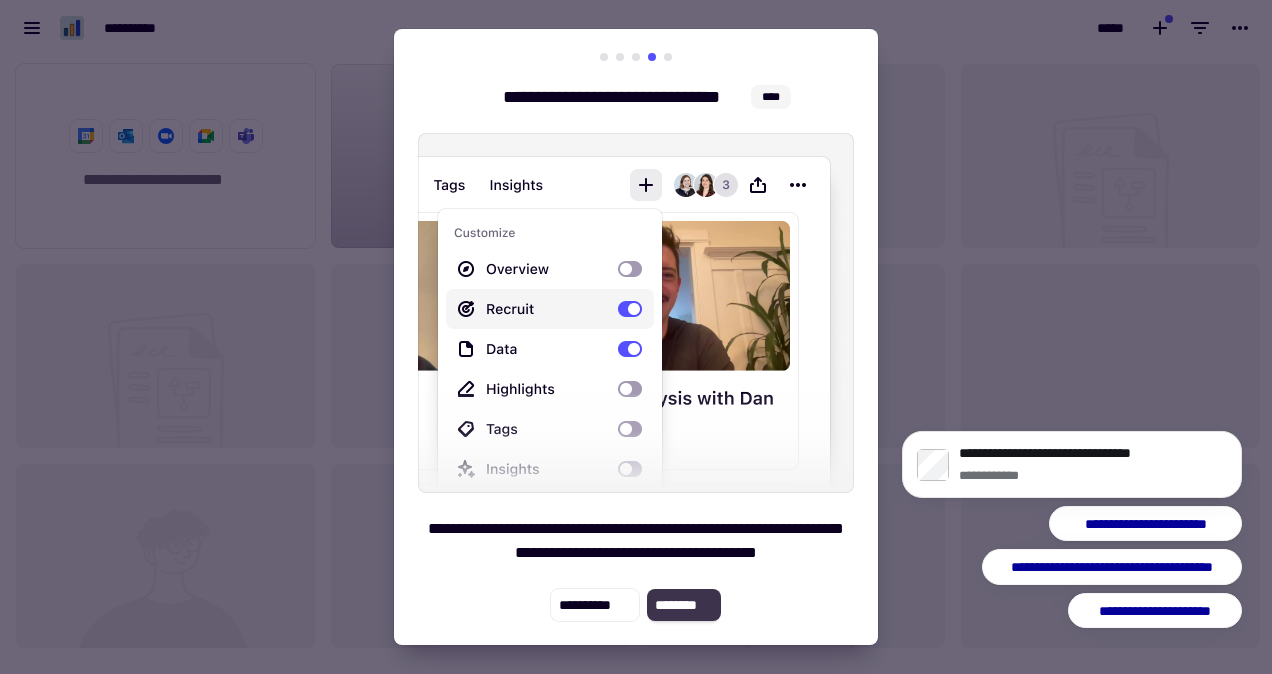 click on "********" 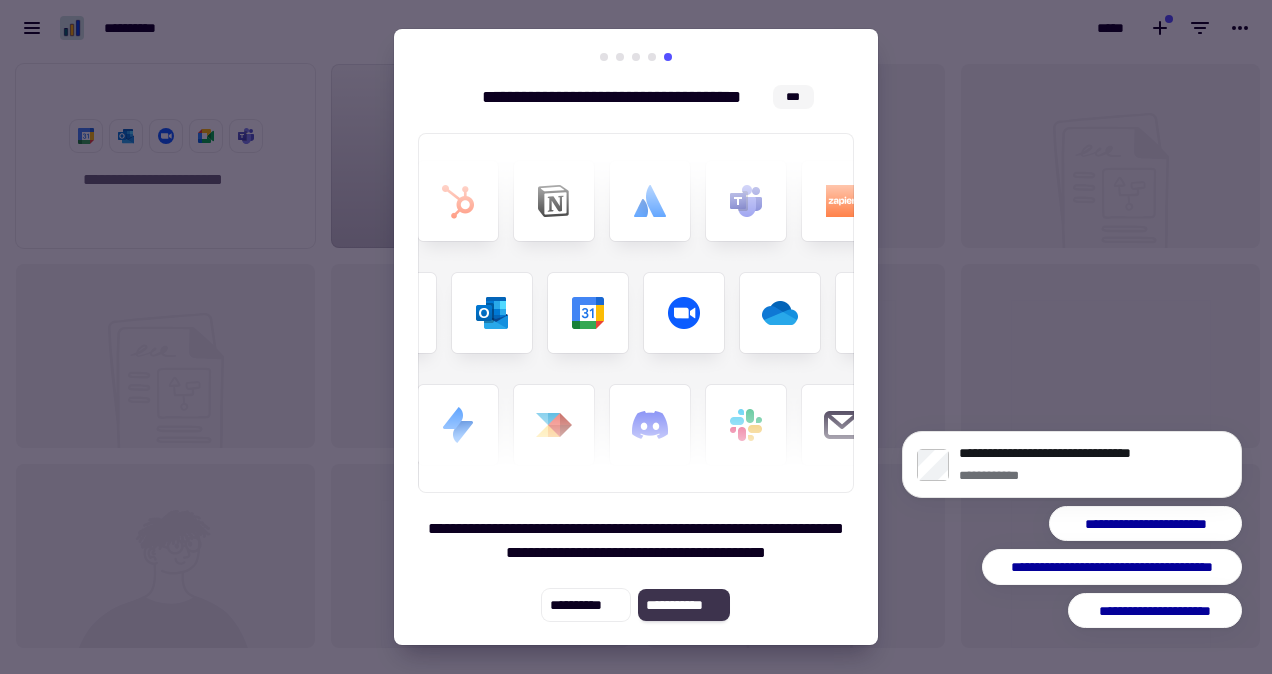click on "**********" 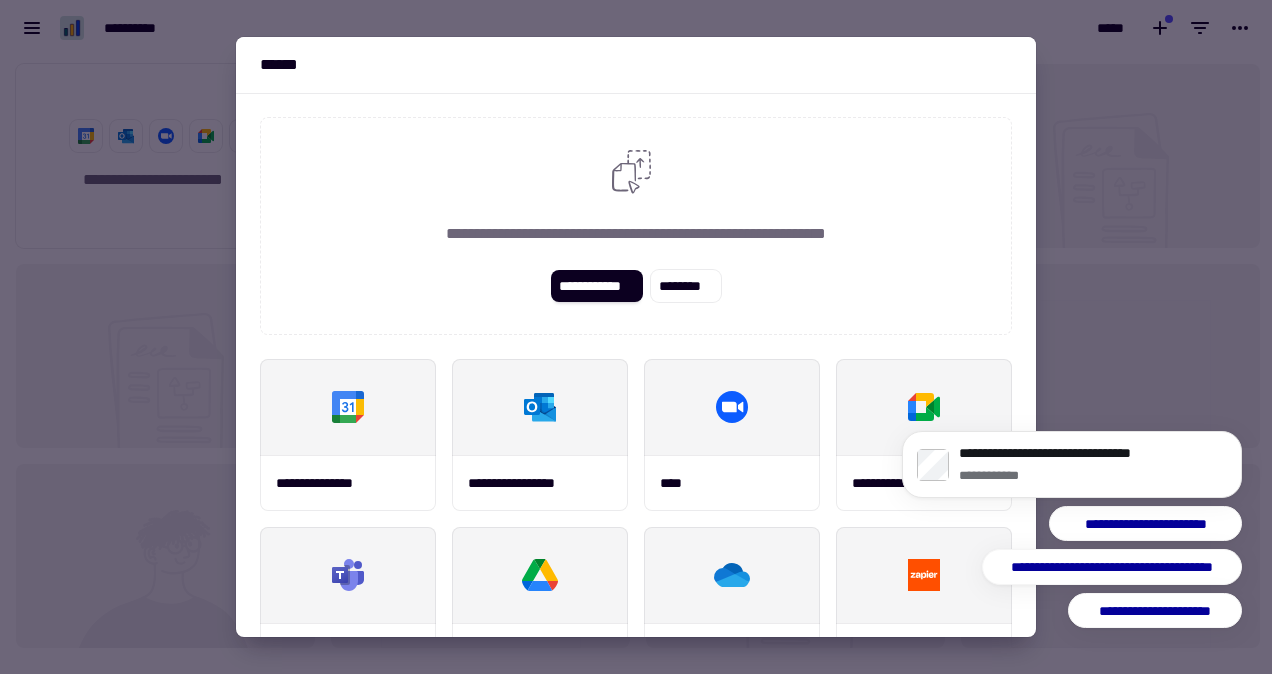 click at bounding box center (636, 337) 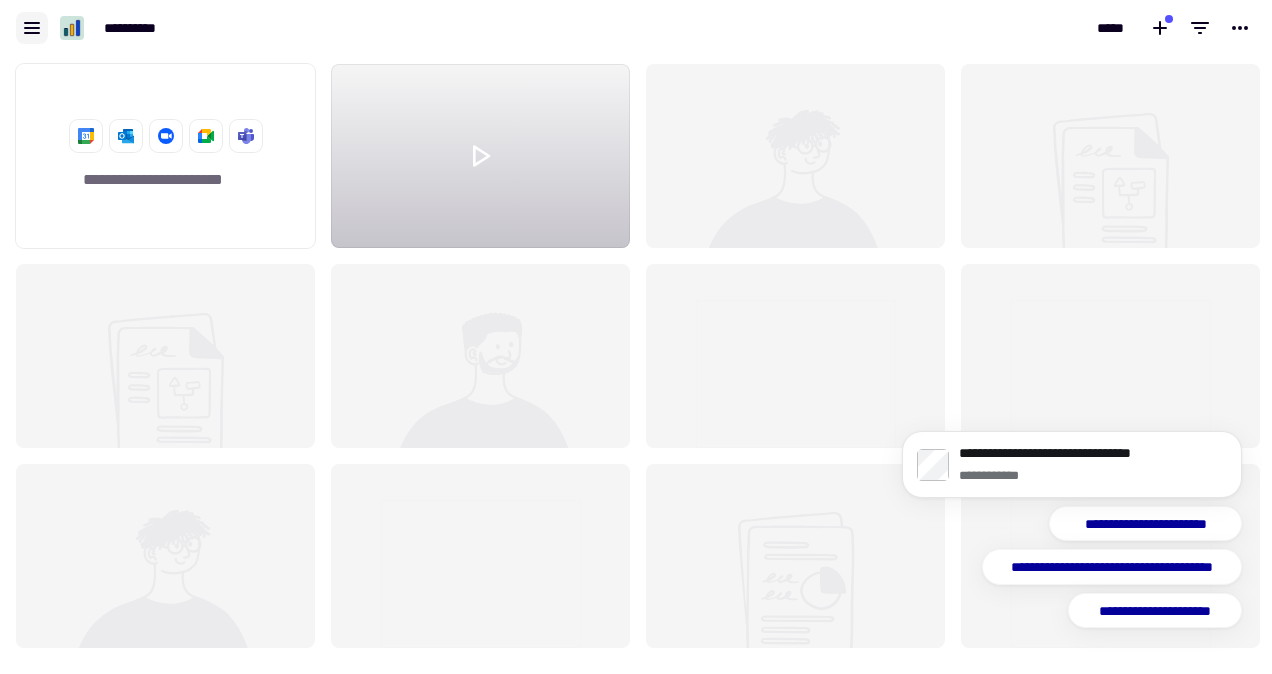 click 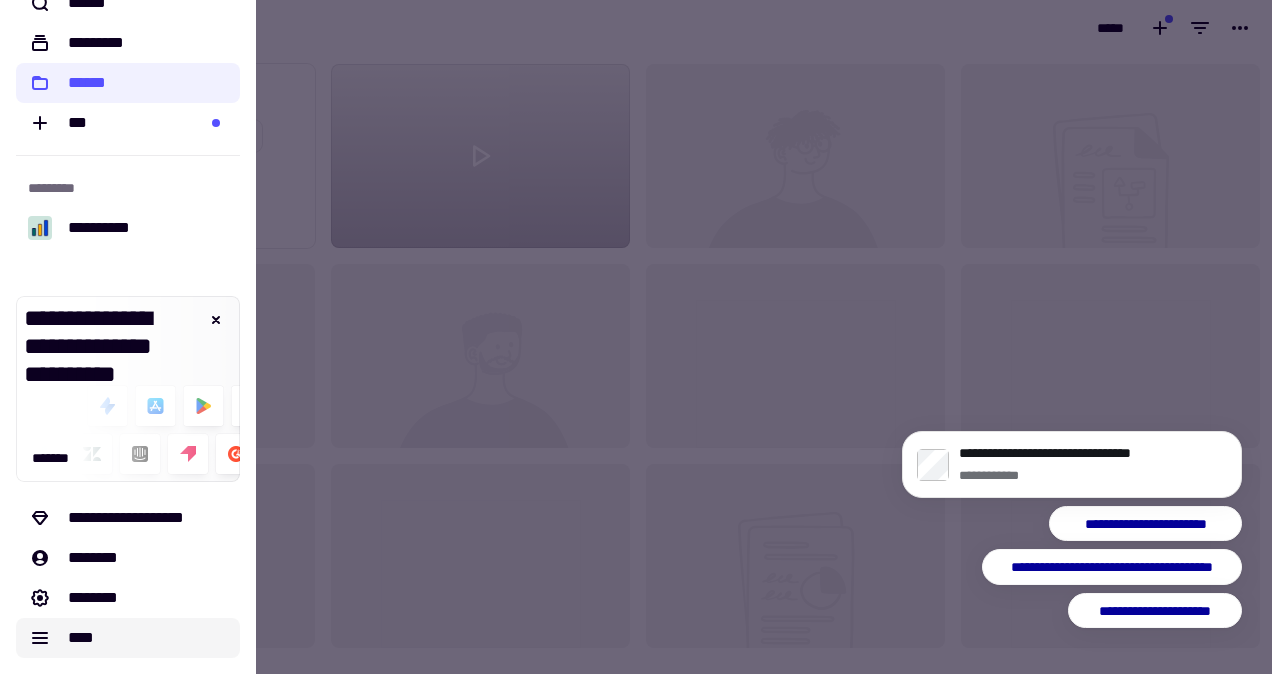 scroll, scrollTop: 0, scrollLeft: 0, axis: both 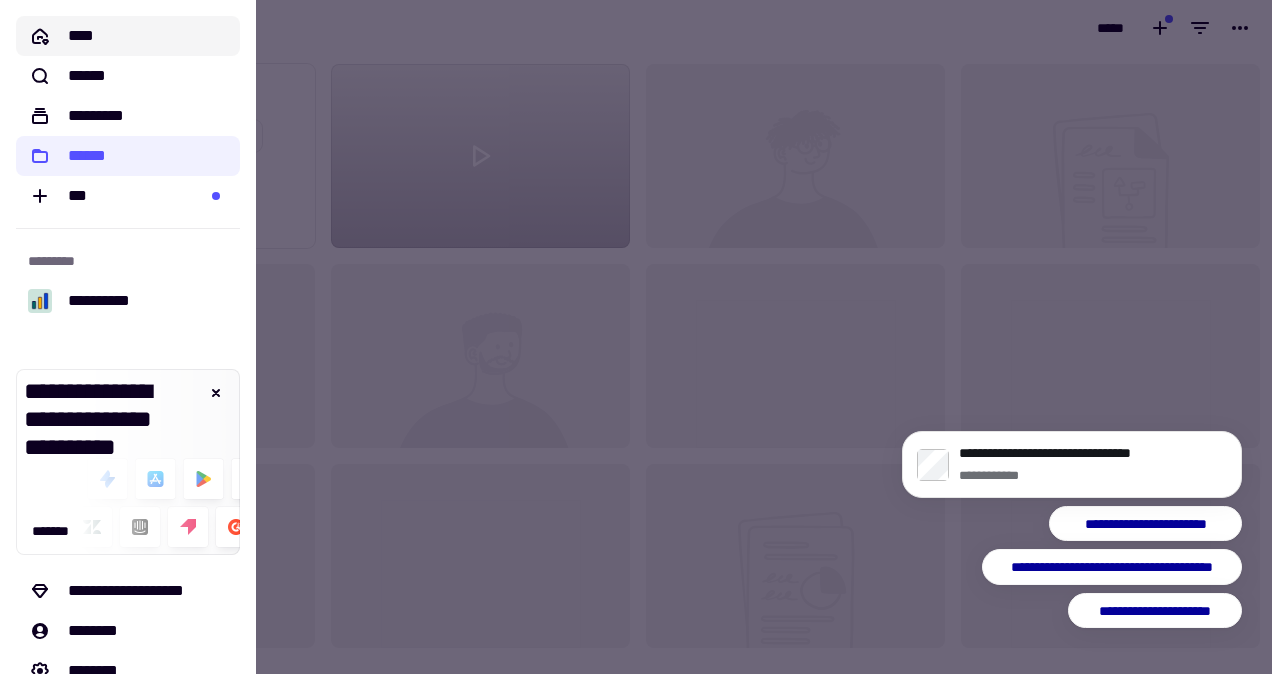 click on "****" 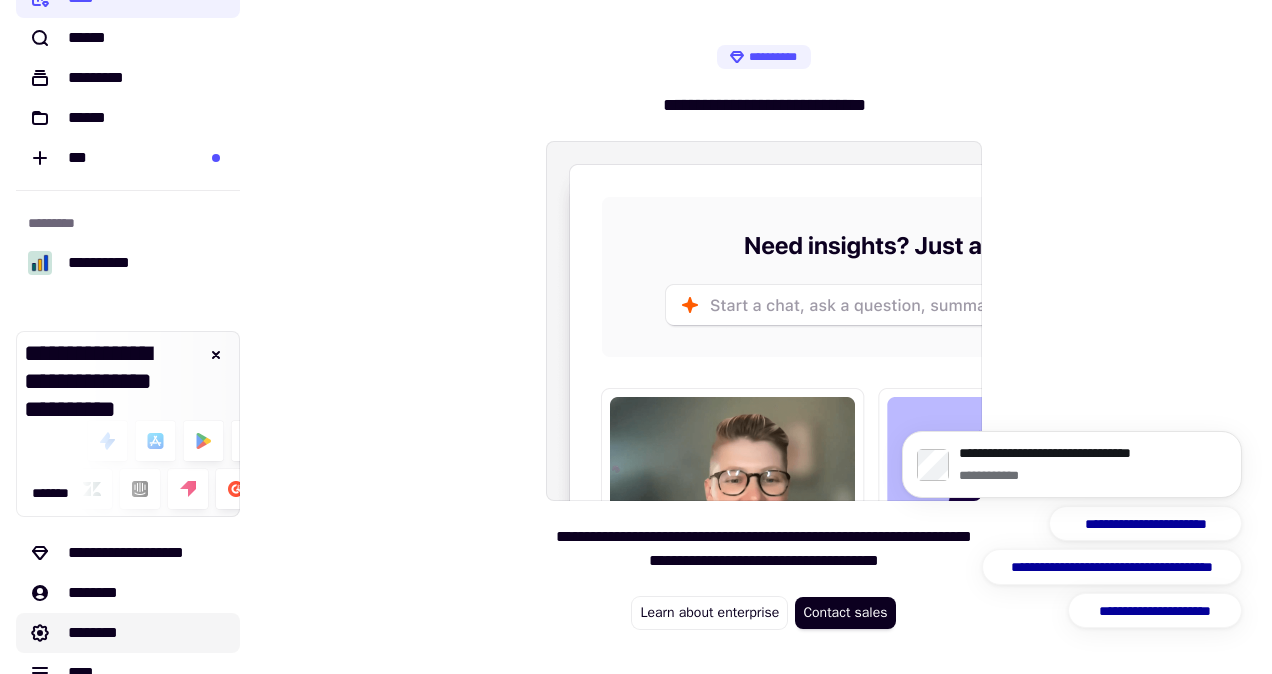 scroll, scrollTop: 73, scrollLeft: 0, axis: vertical 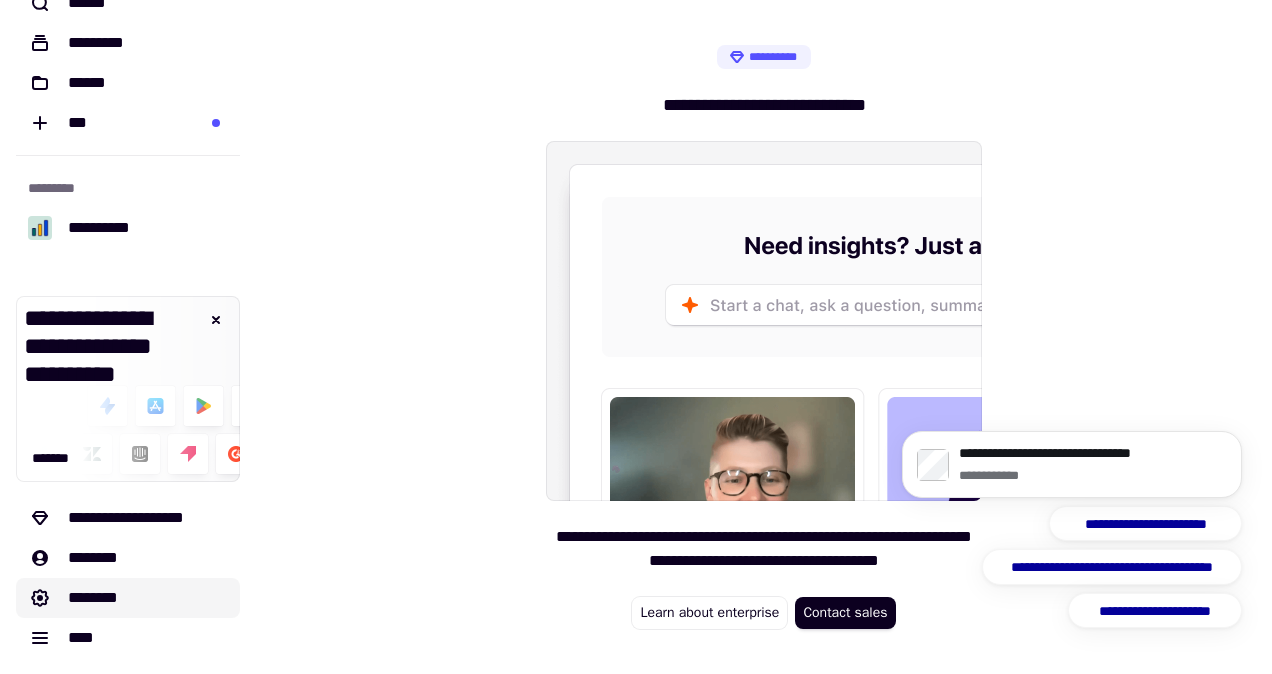 click on "********" 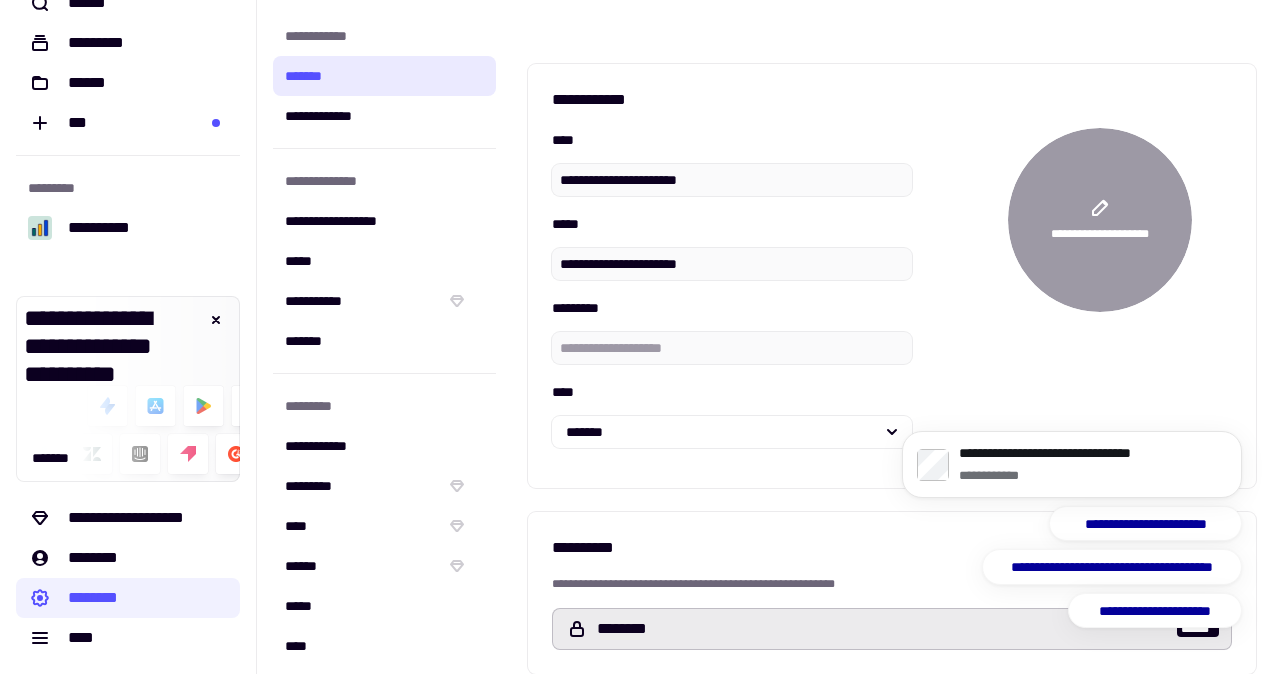 click on "*******" 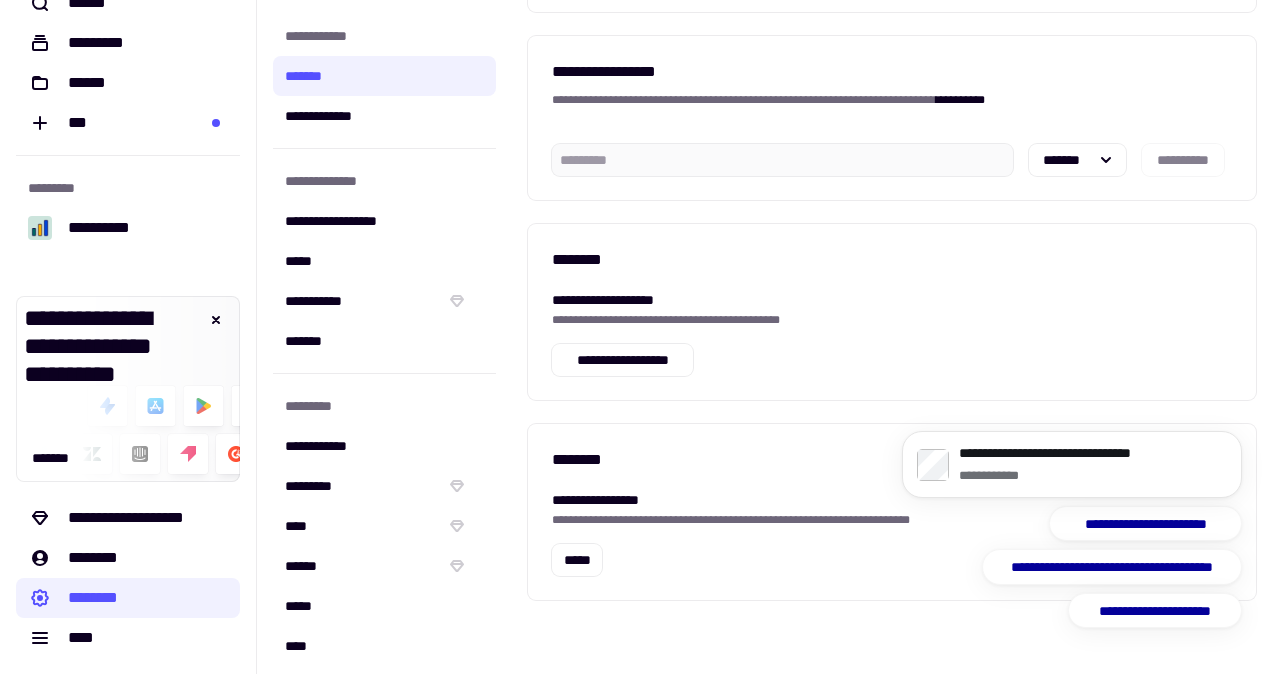 scroll, scrollTop: 882, scrollLeft: 0, axis: vertical 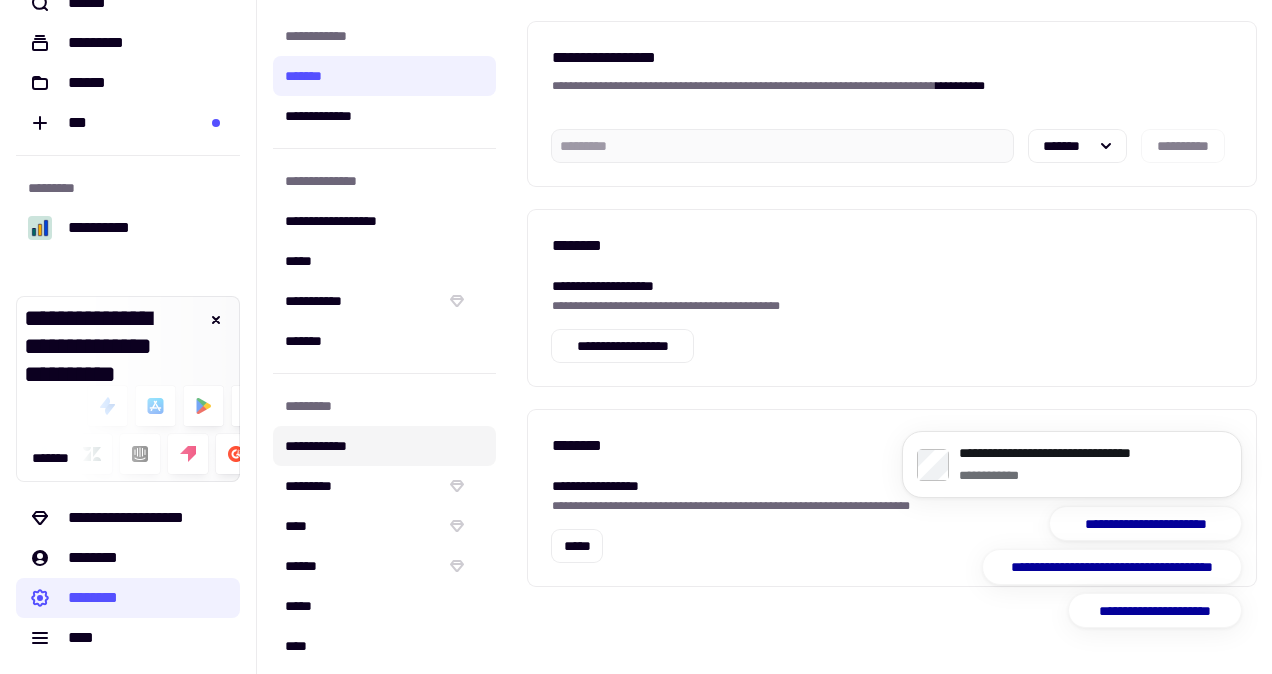 click on "**********" 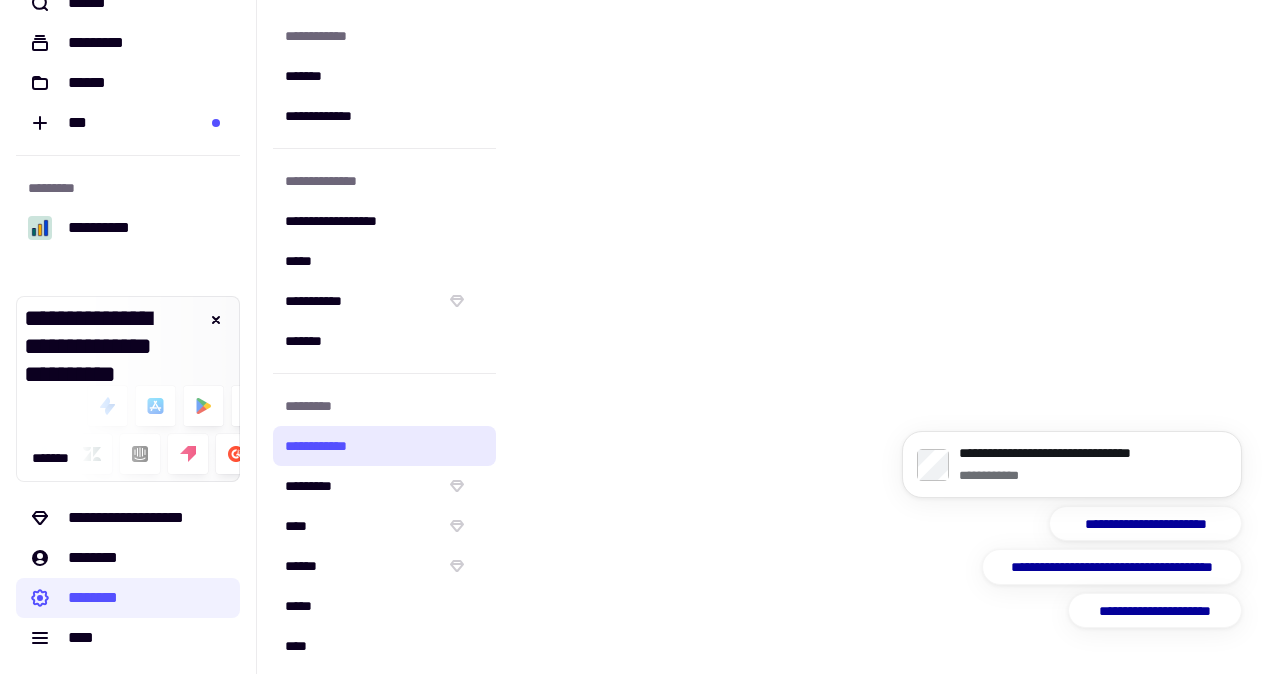 scroll, scrollTop: 0, scrollLeft: 0, axis: both 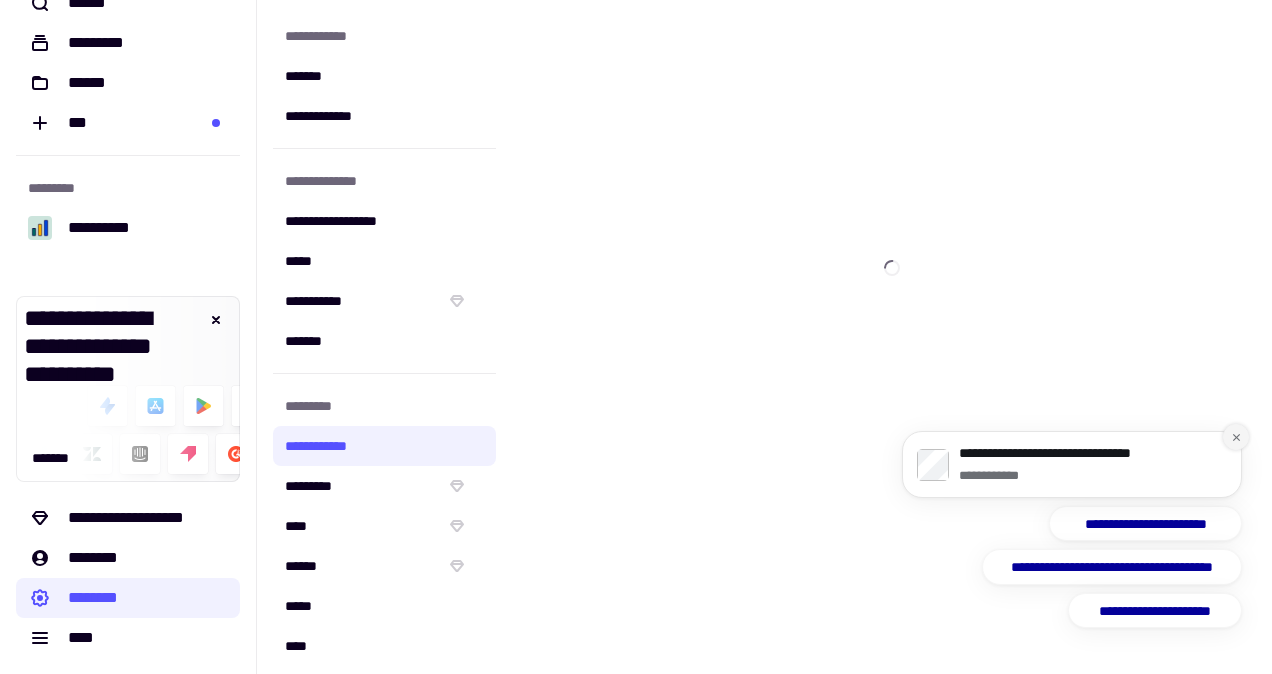 click 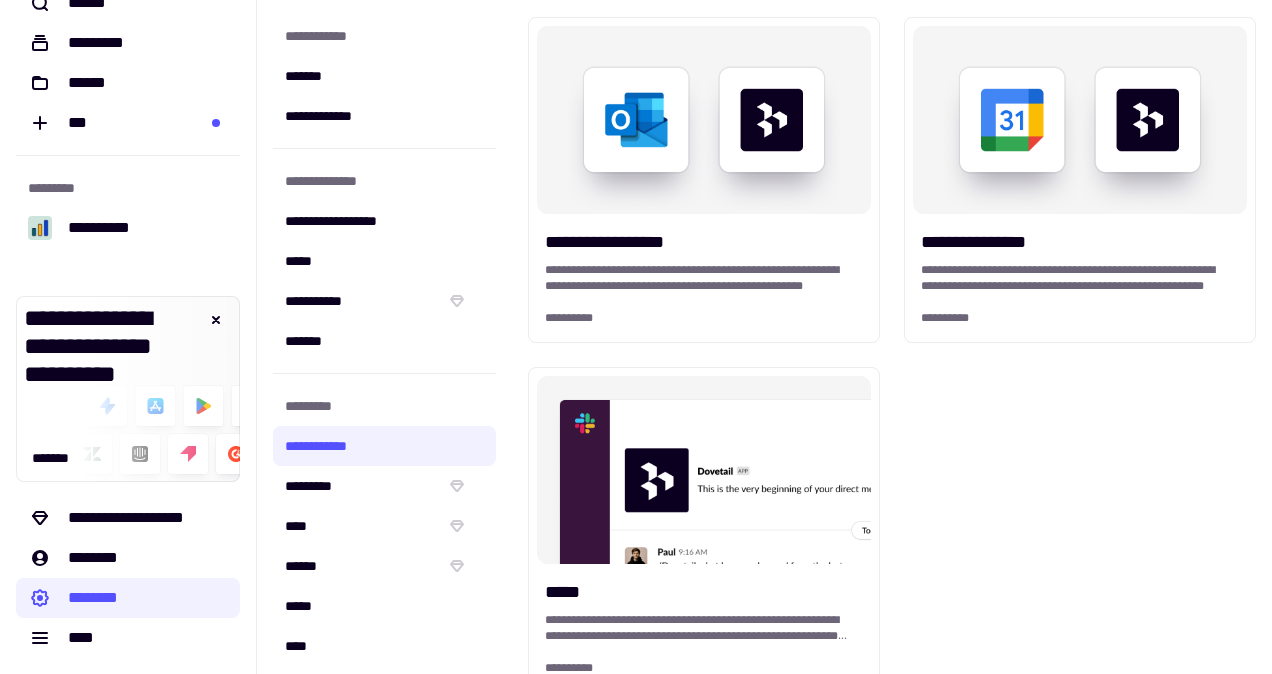 scroll, scrollTop: 0, scrollLeft: 0, axis: both 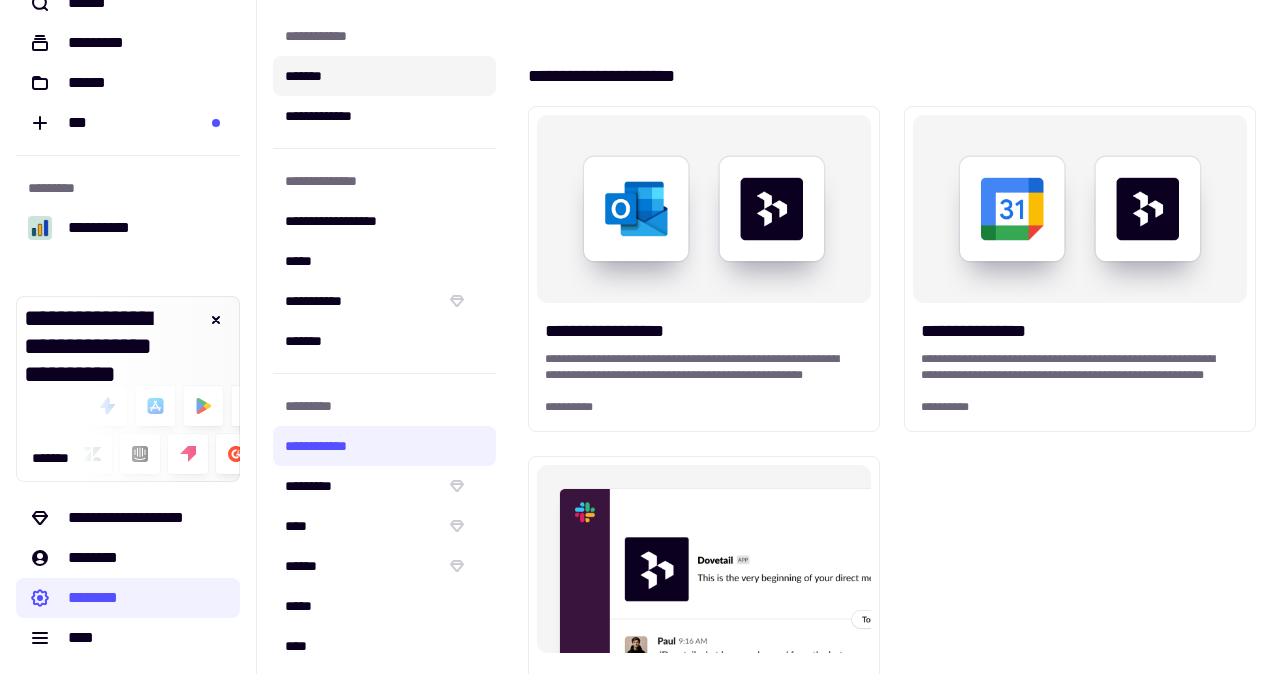 click on "*******" 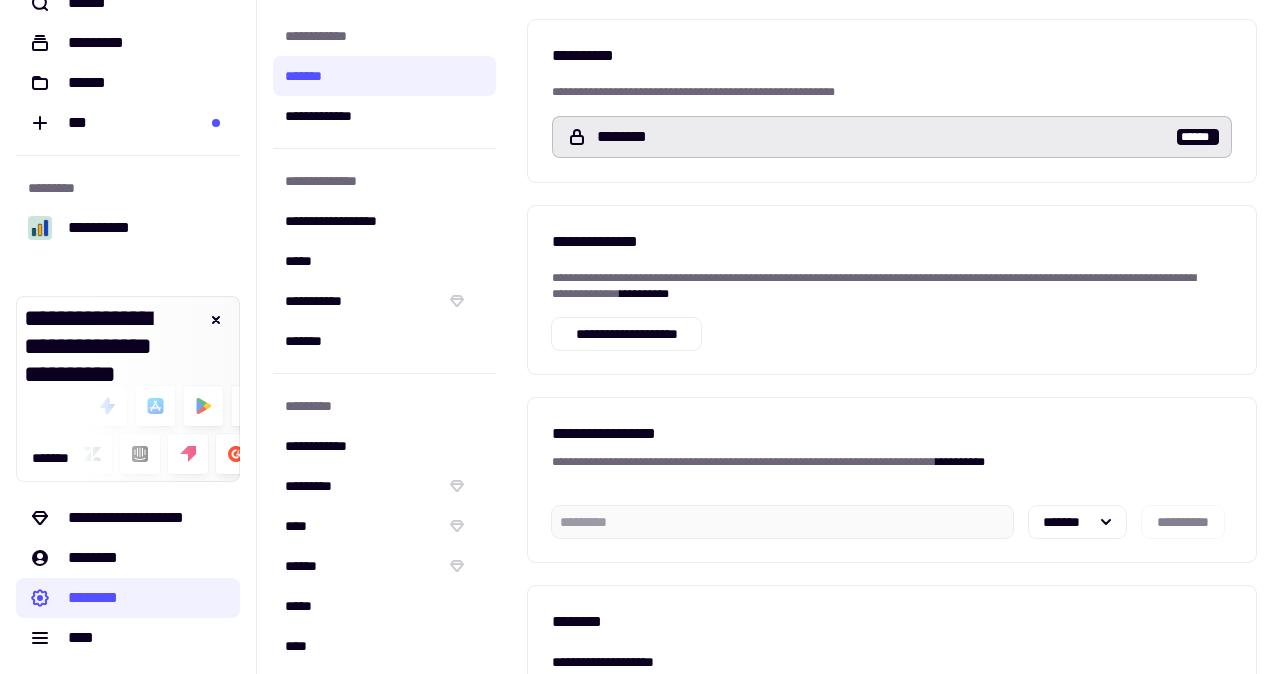 scroll, scrollTop: 600, scrollLeft: 0, axis: vertical 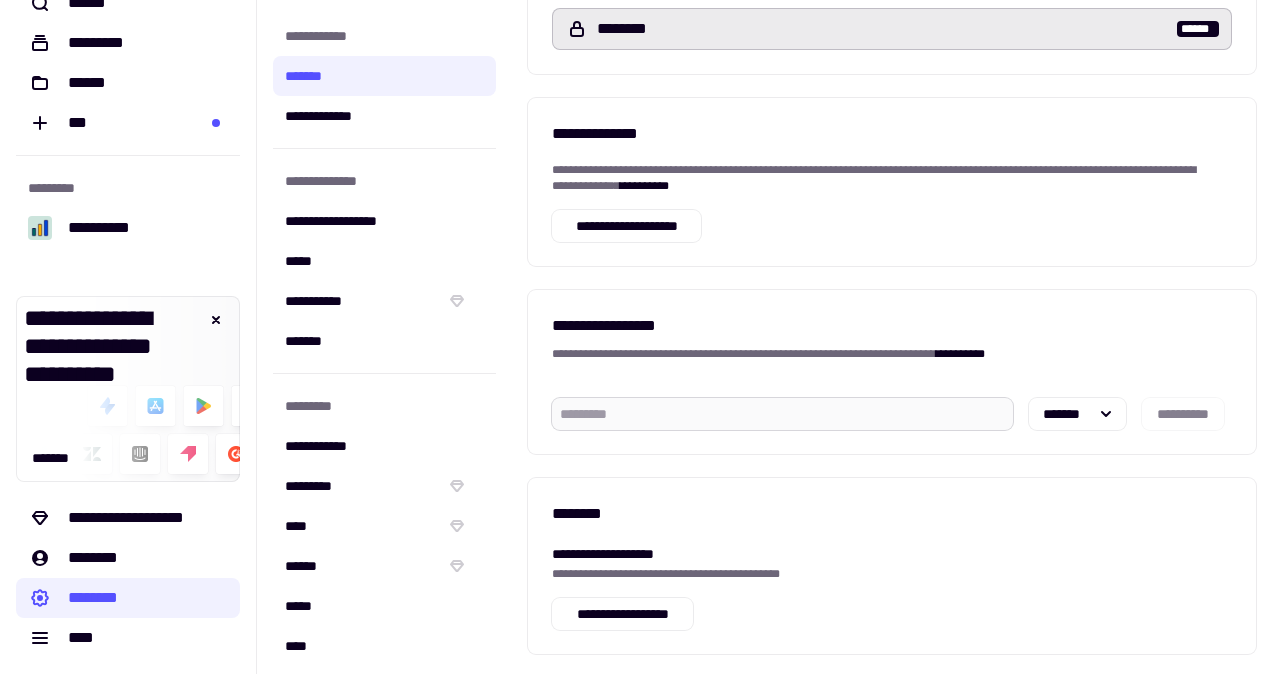 click at bounding box center (782, 414) 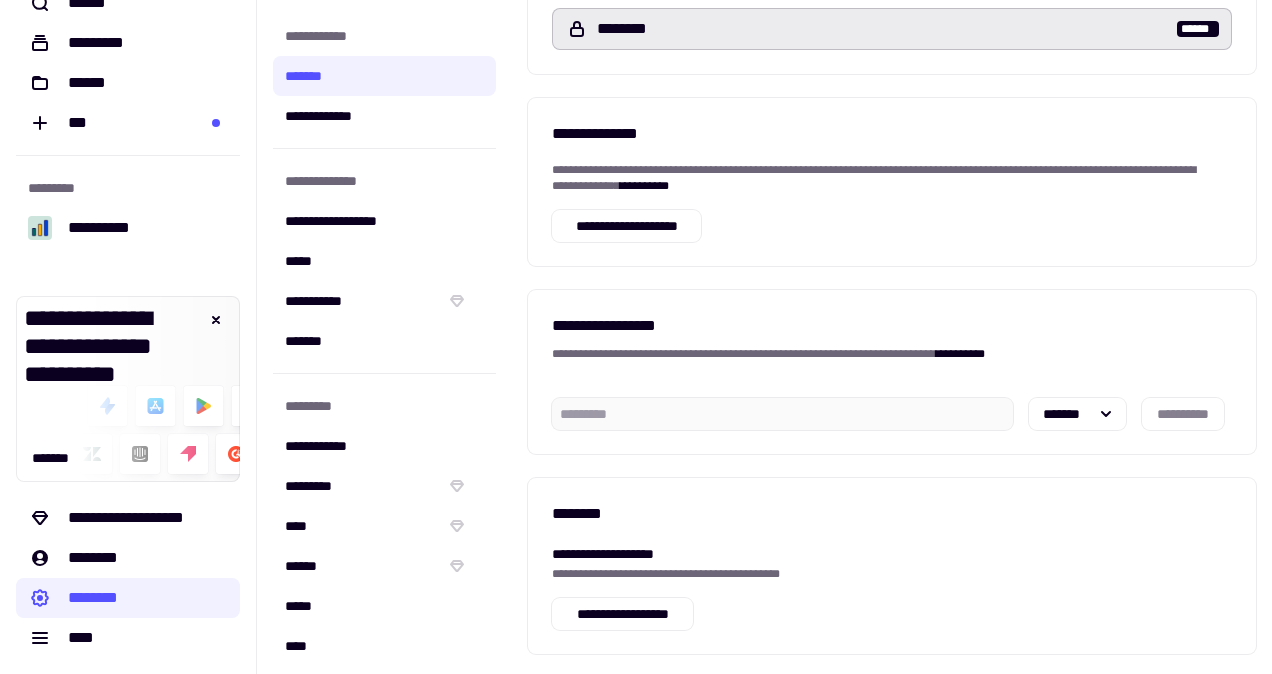 click on "**********" 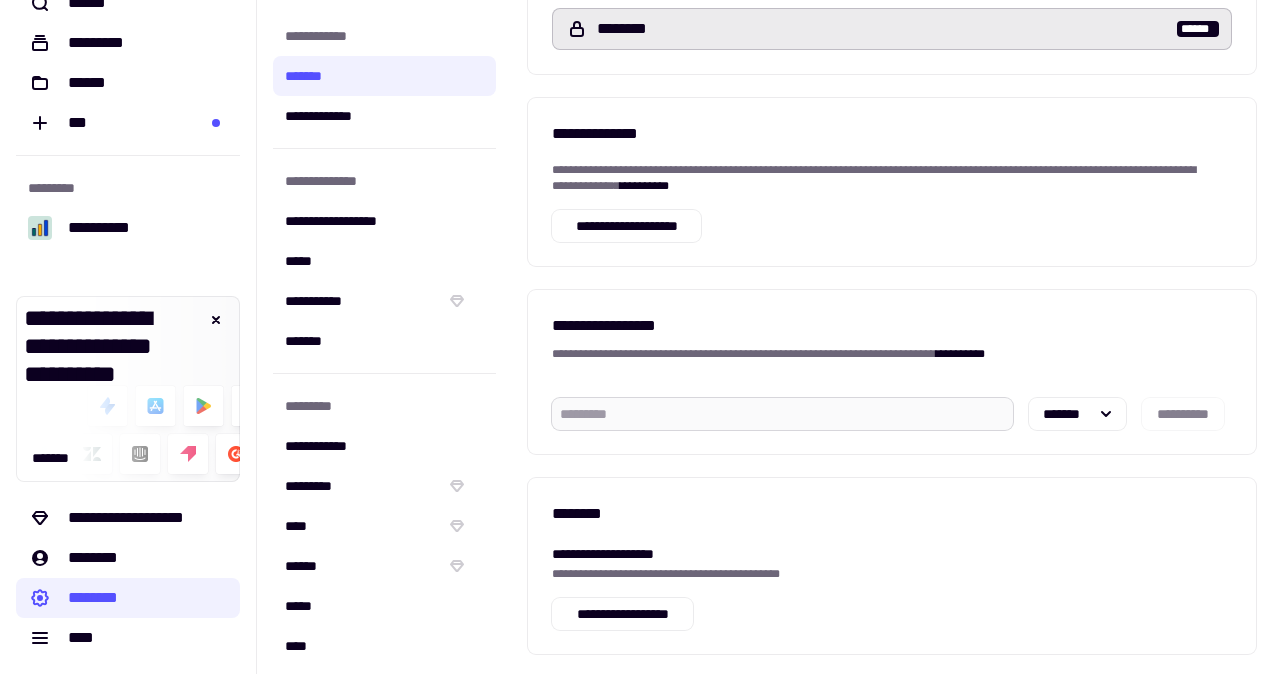 click at bounding box center [782, 414] 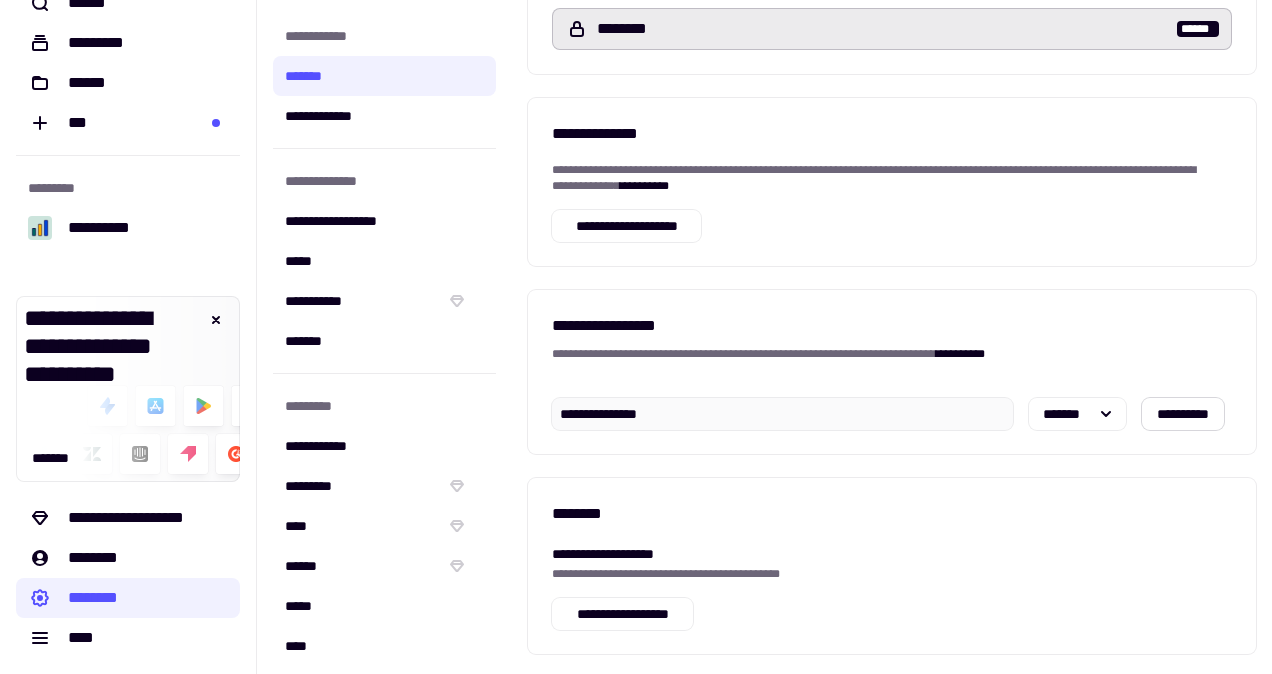 type on "**********" 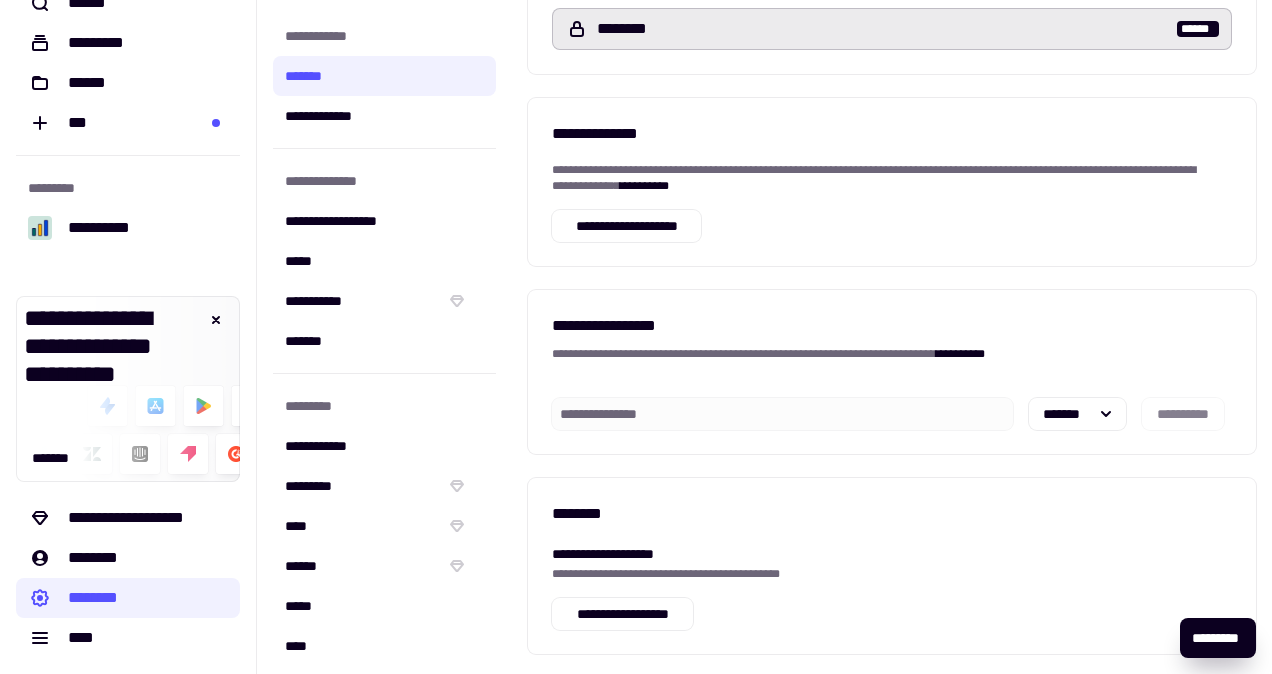 type 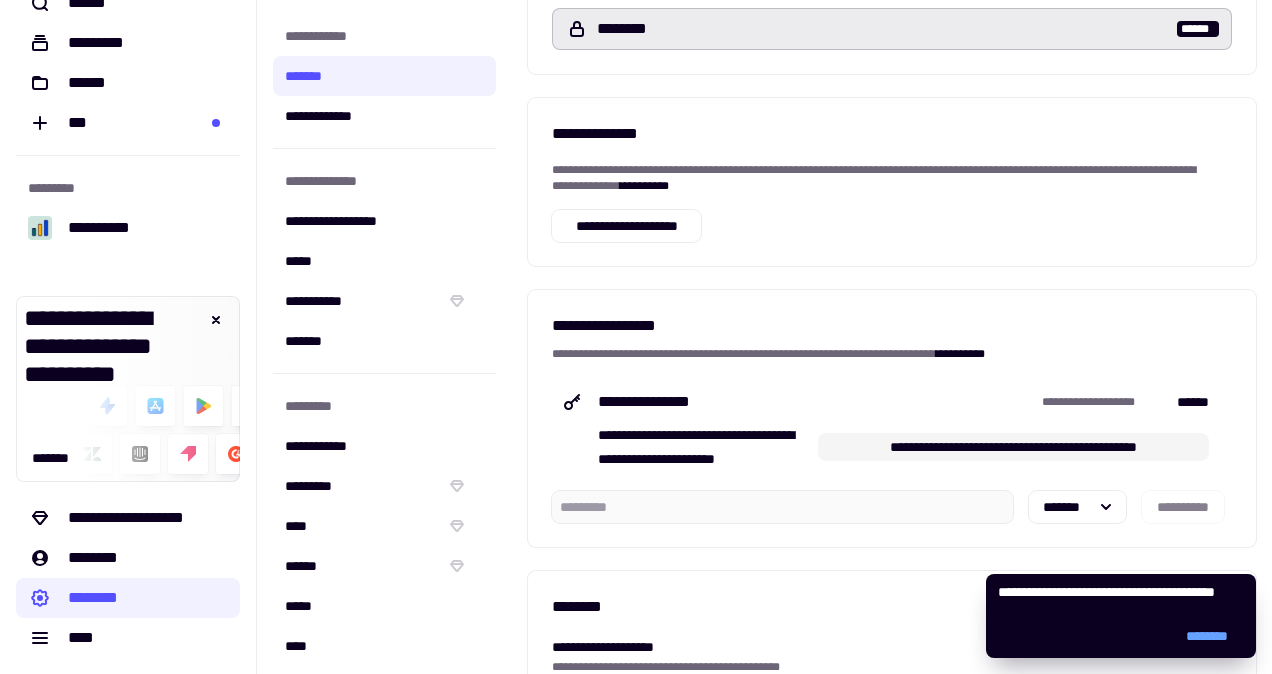 click on "**********" 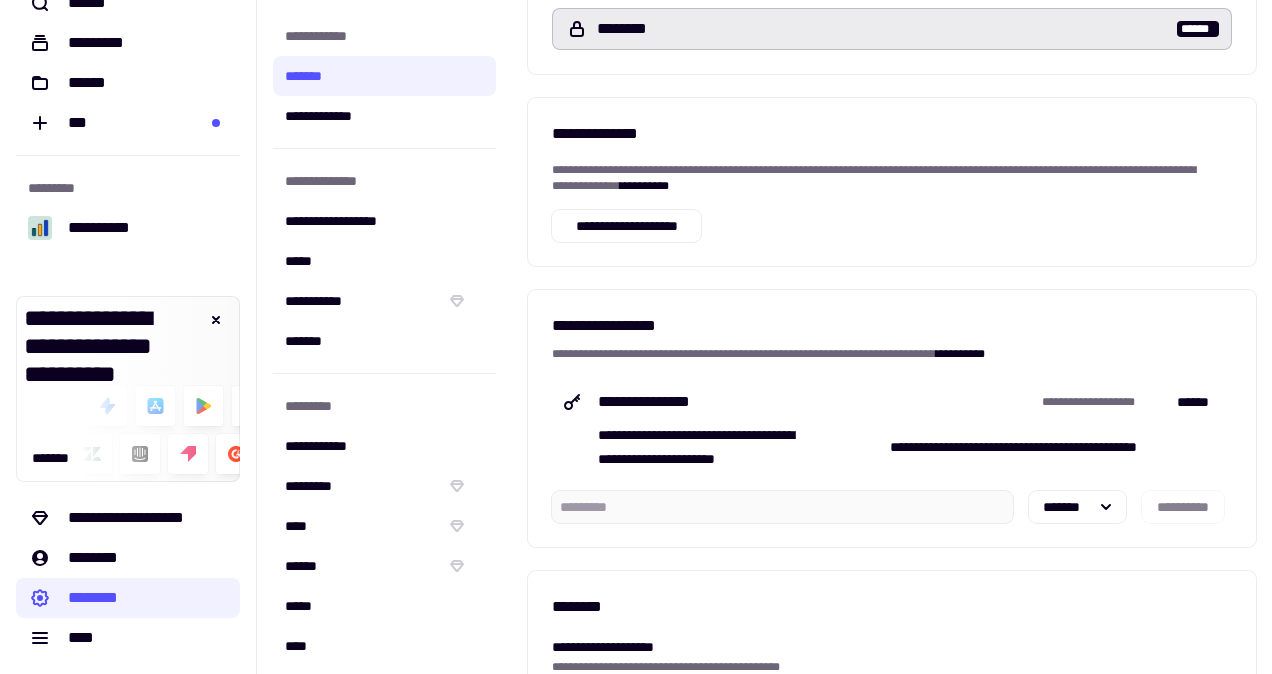 type 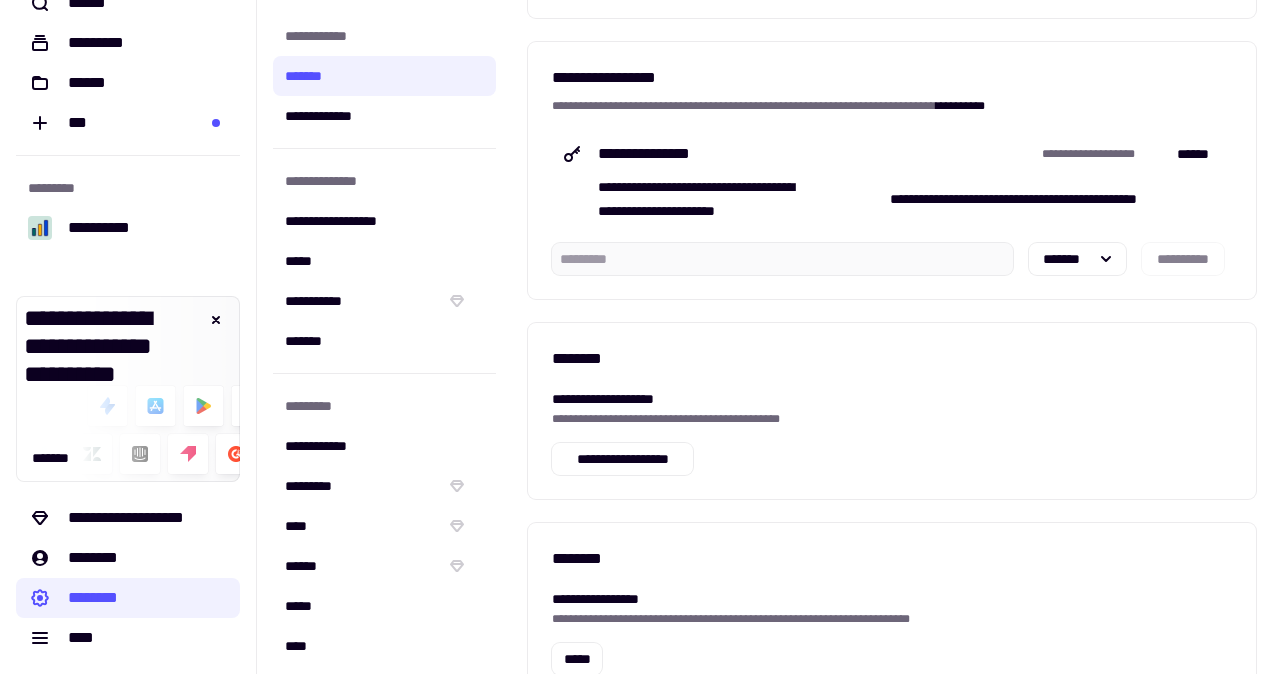 scroll, scrollTop: 776, scrollLeft: 0, axis: vertical 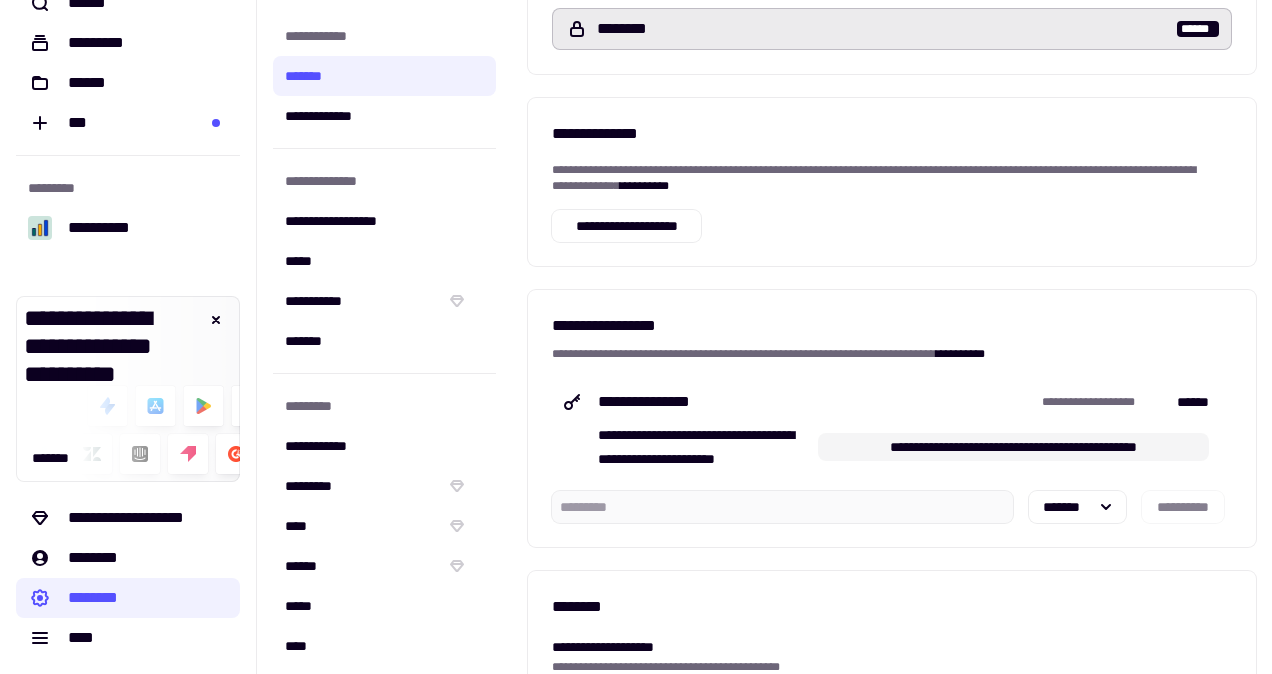 click on "**********" 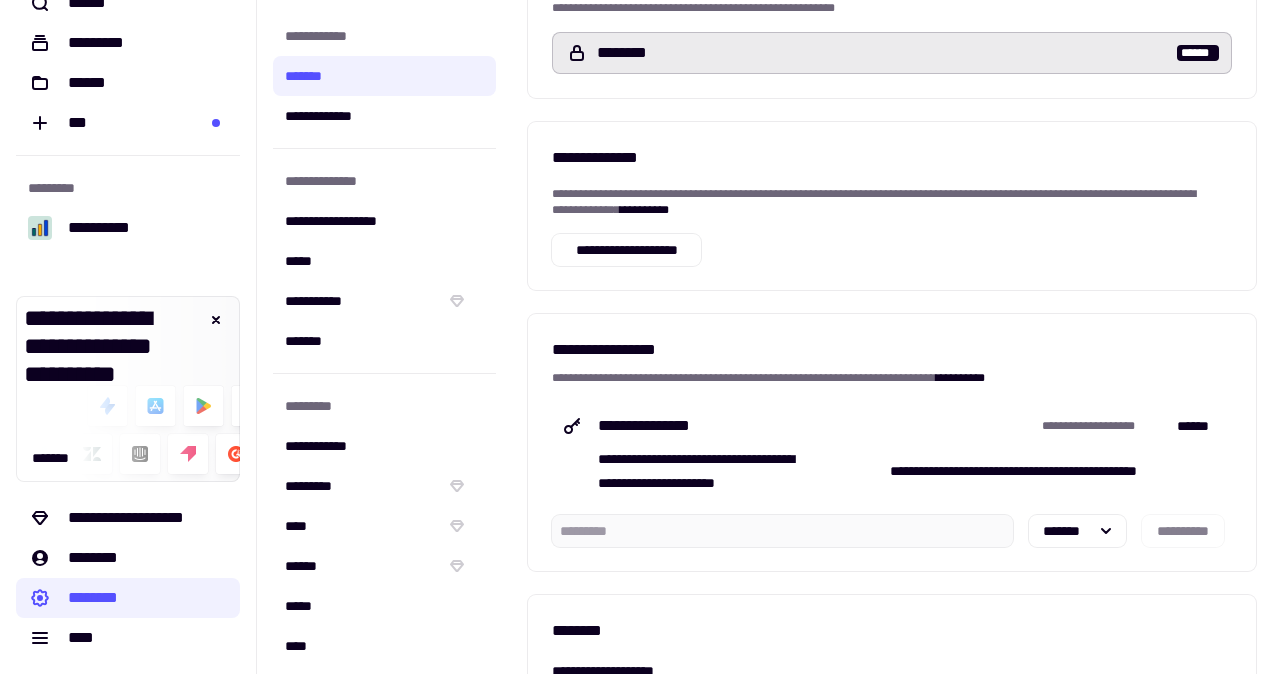 scroll, scrollTop: 476, scrollLeft: 0, axis: vertical 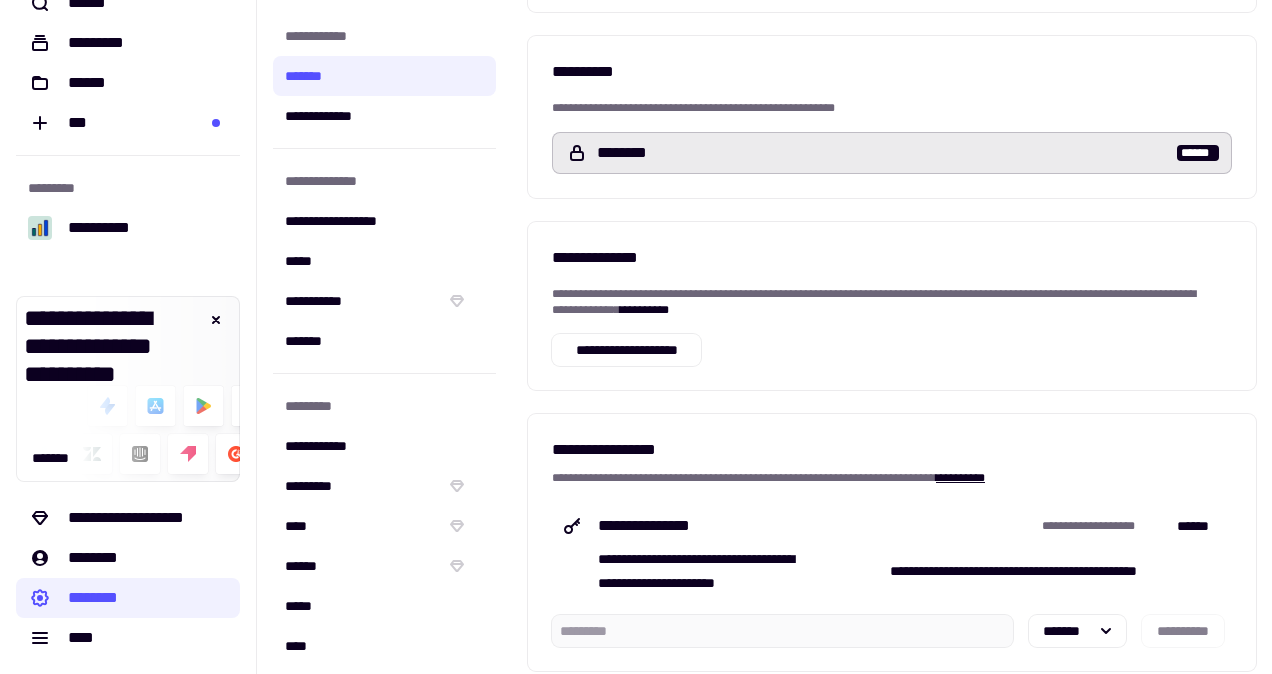 click on "**********" at bounding box center (960, 478) 